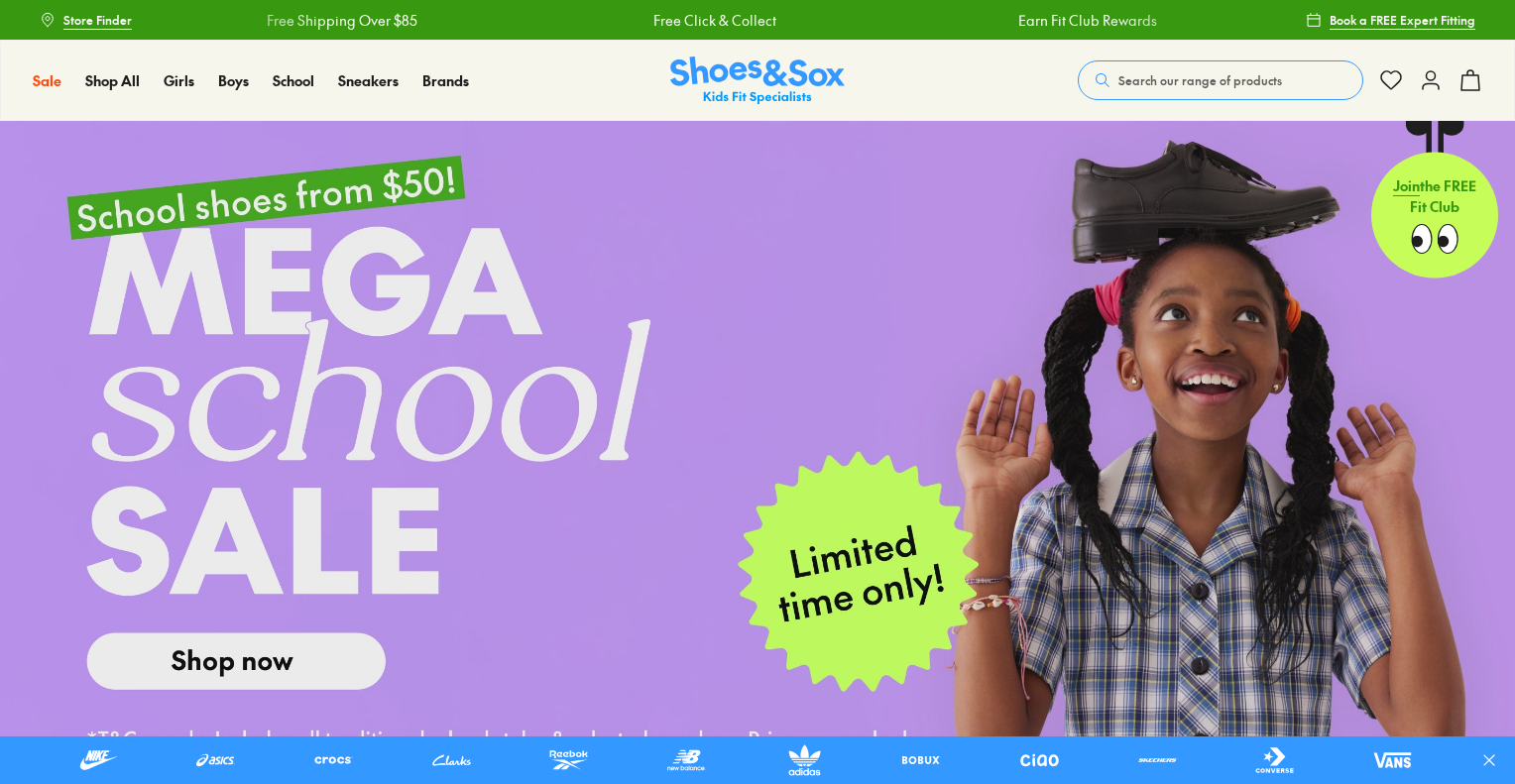 scroll, scrollTop: 0, scrollLeft: 0, axis: both 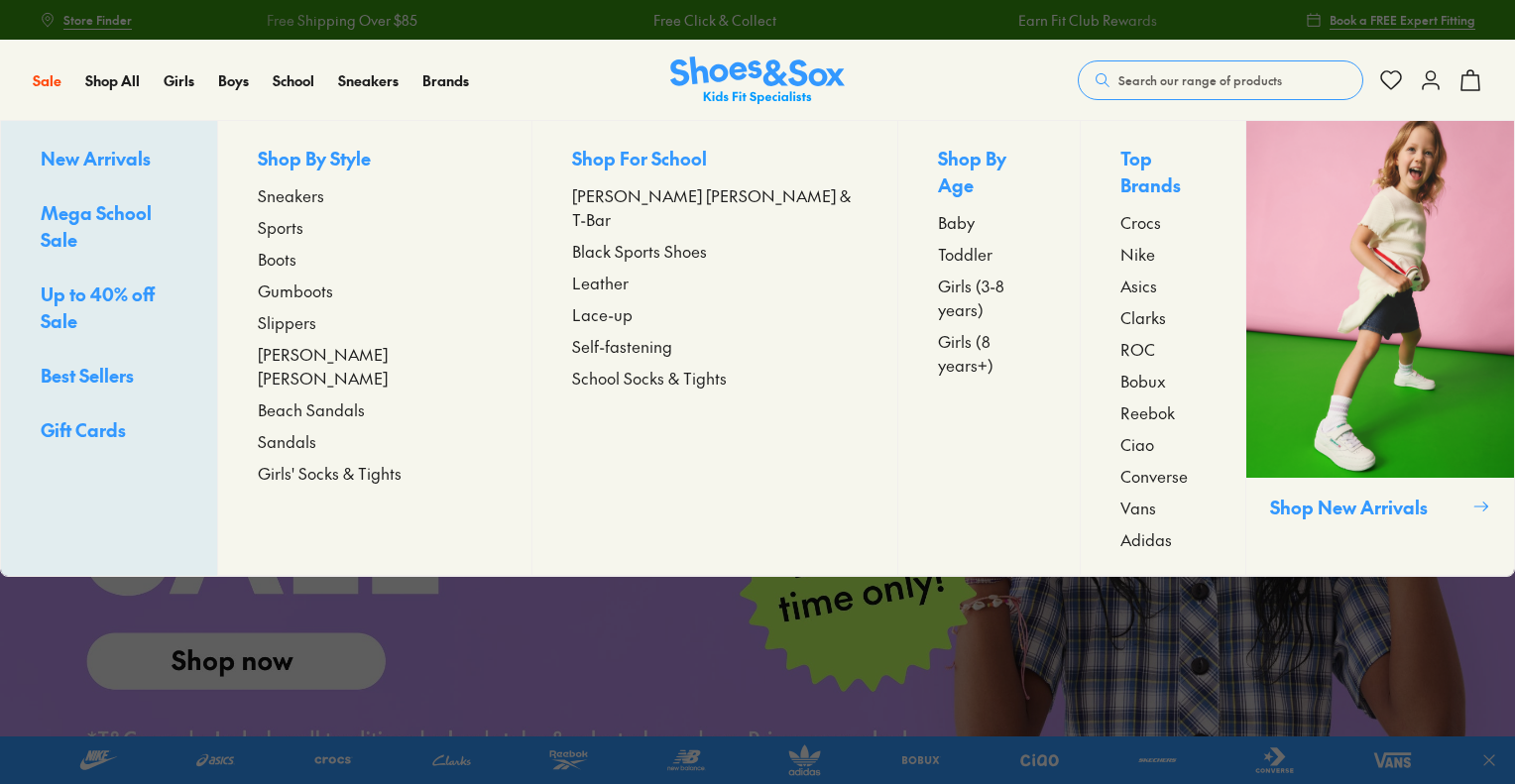 click on "Sneakers" at bounding box center (291, 195) 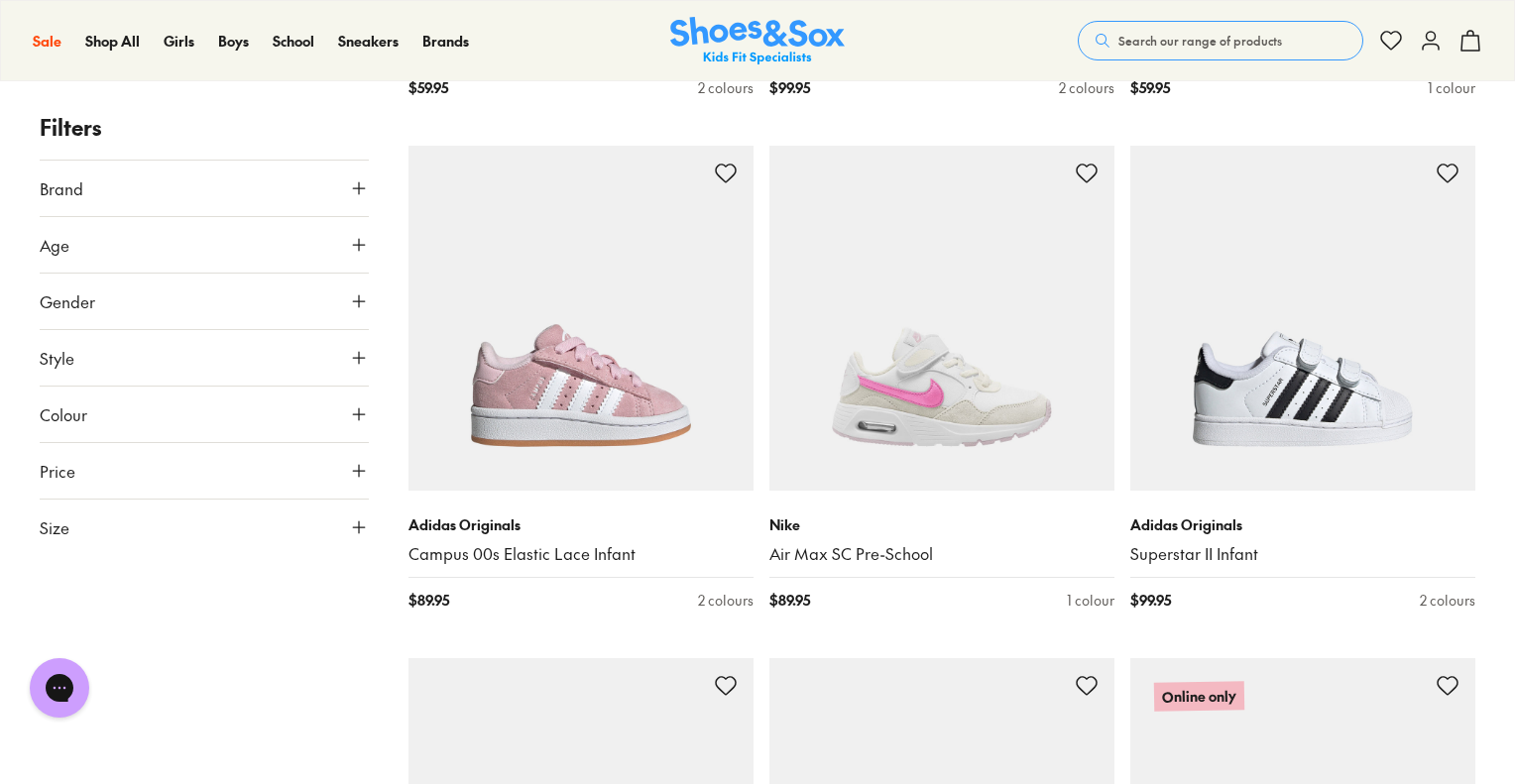 scroll, scrollTop: 2339, scrollLeft: 0, axis: vertical 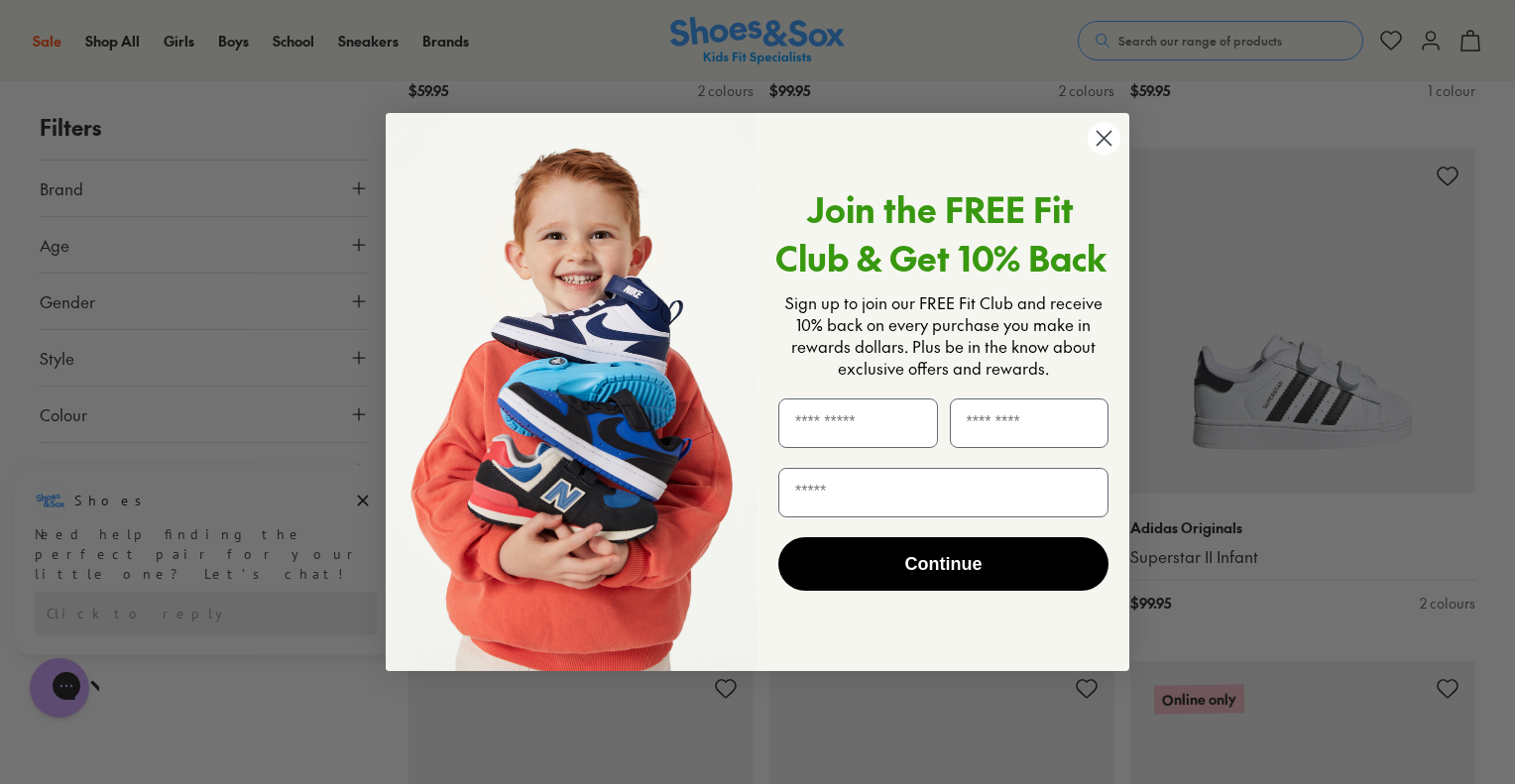 click 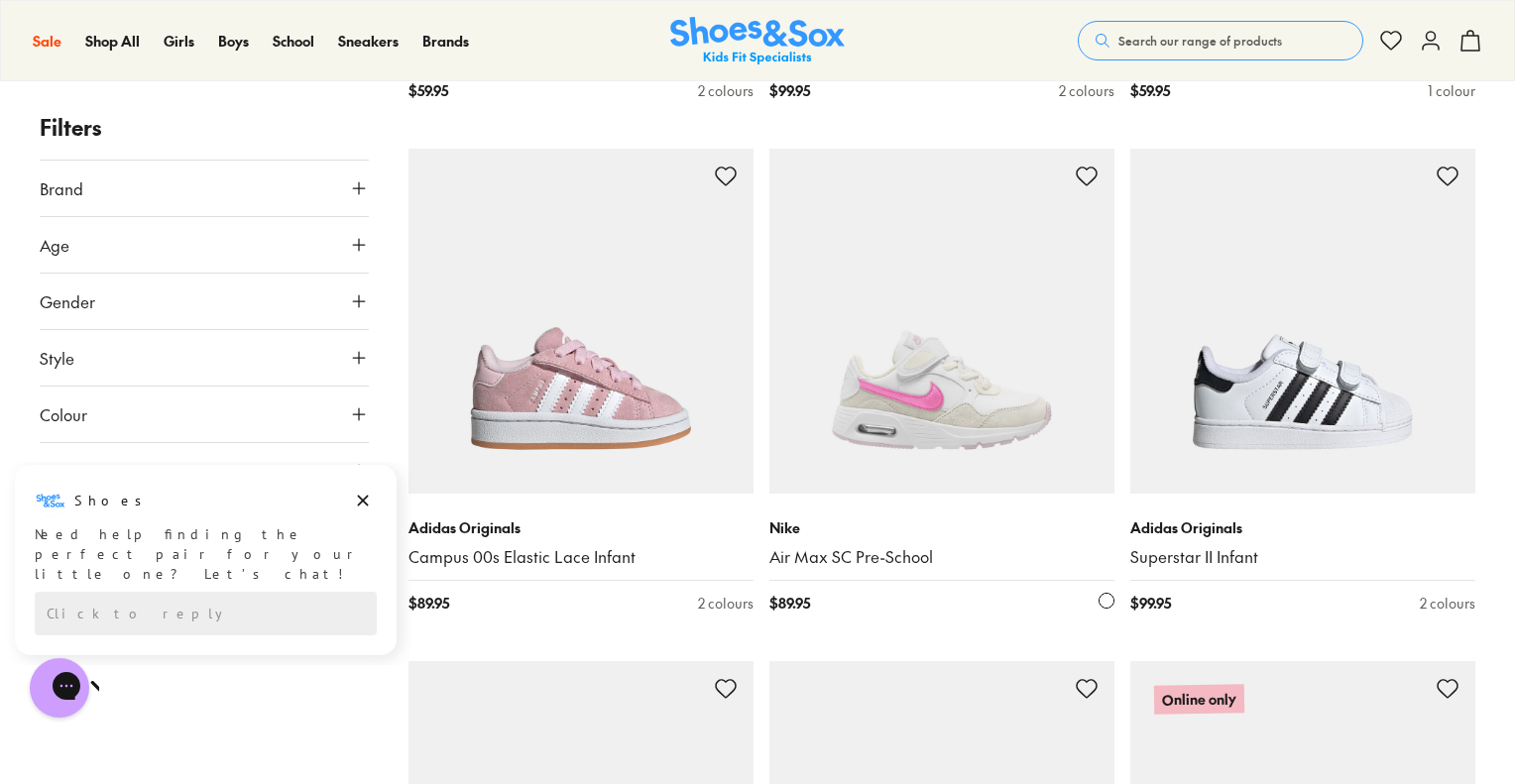 click at bounding box center (942, 321) 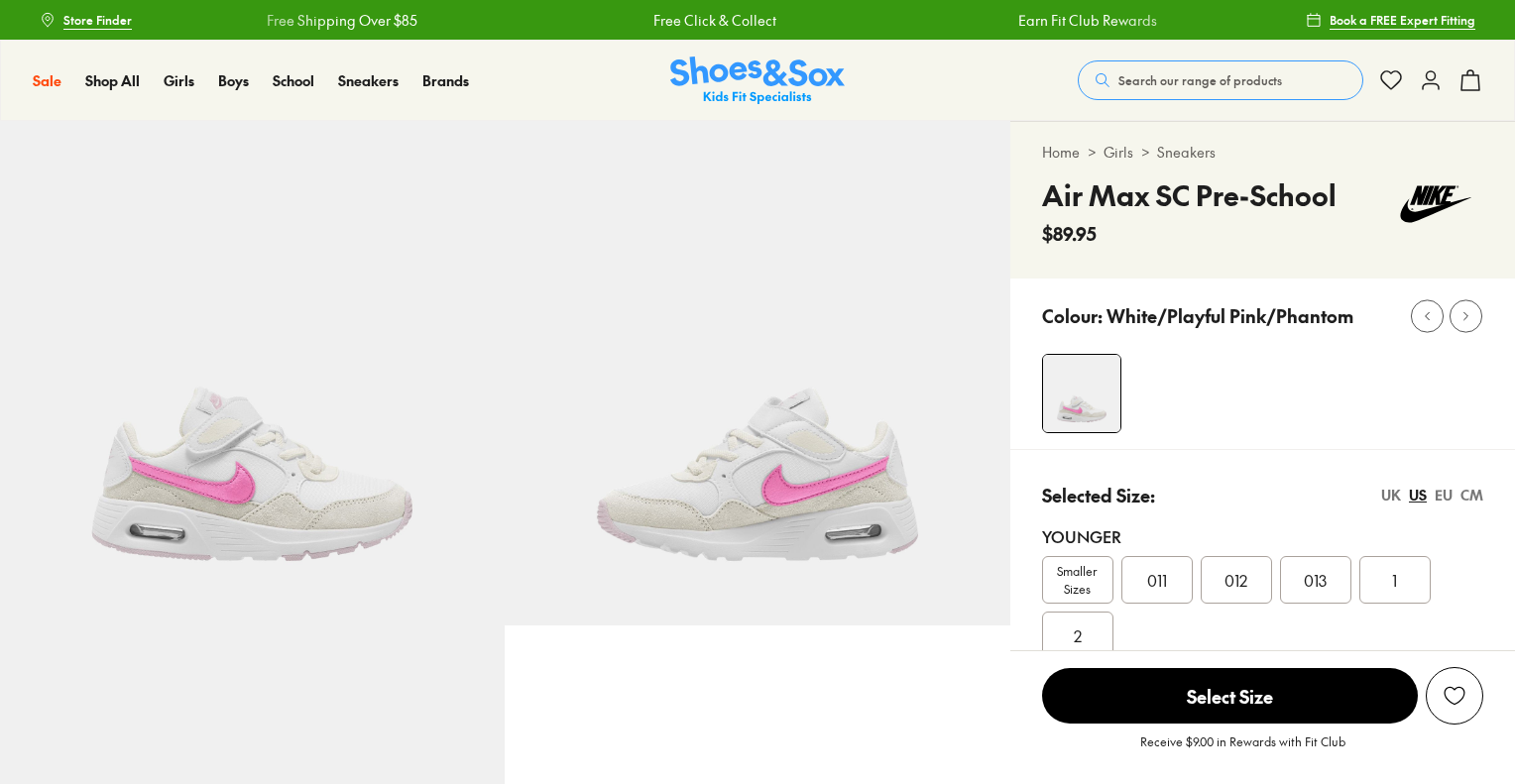 scroll, scrollTop: 0, scrollLeft: 0, axis: both 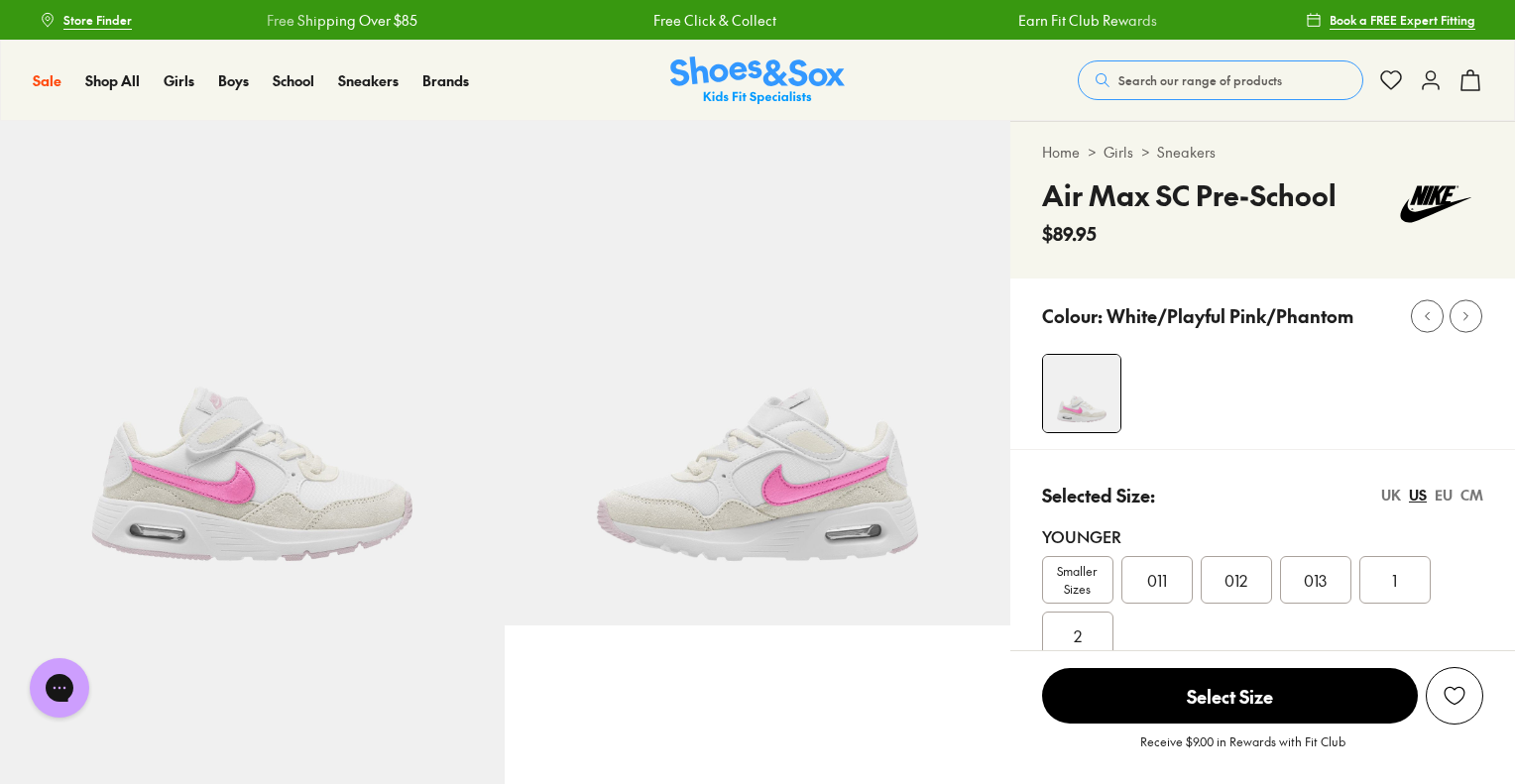click on "Smaller Sizes" at bounding box center (1078, 580) 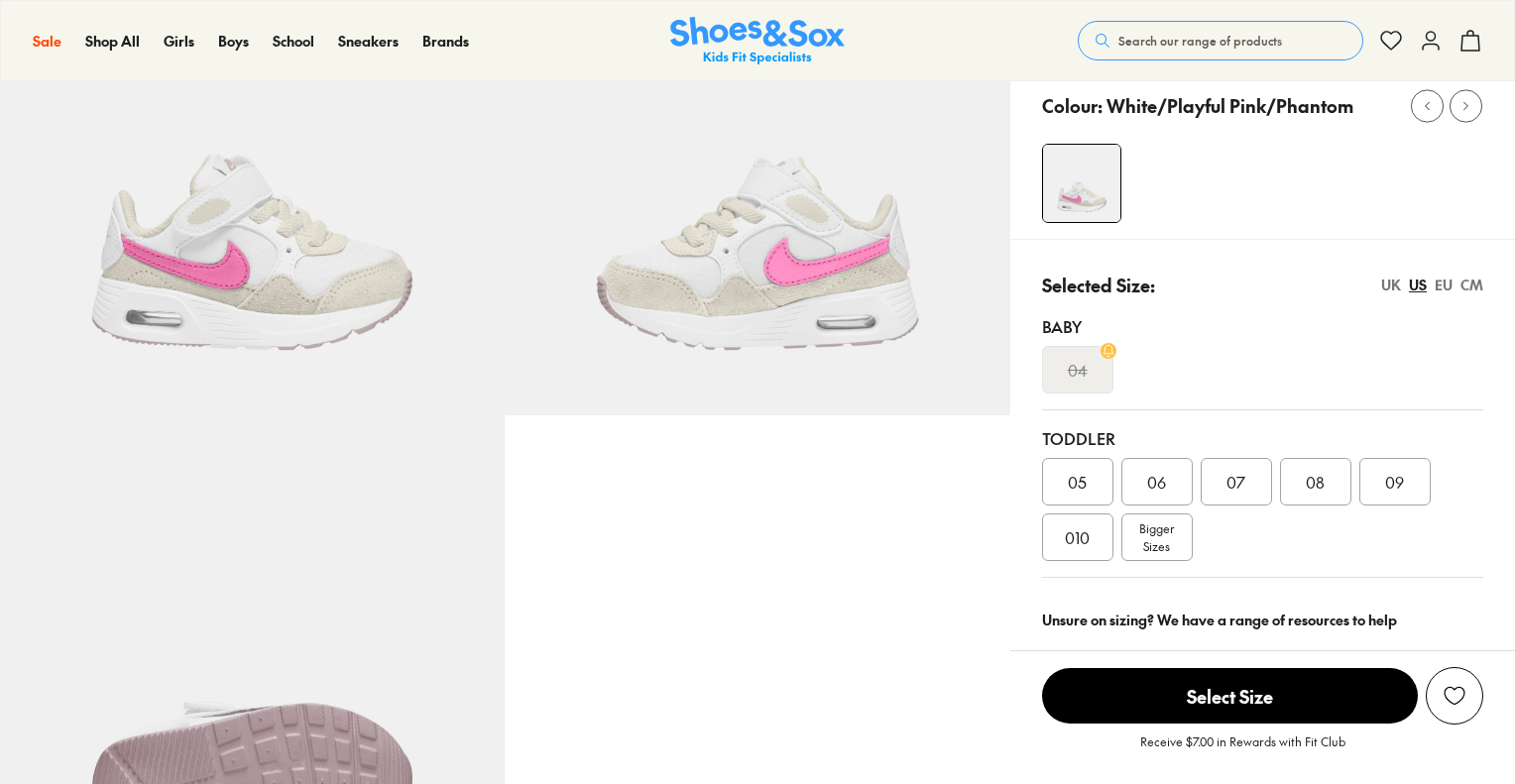 scroll, scrollTop: 230, scrollLeft: 0, axis: vertical 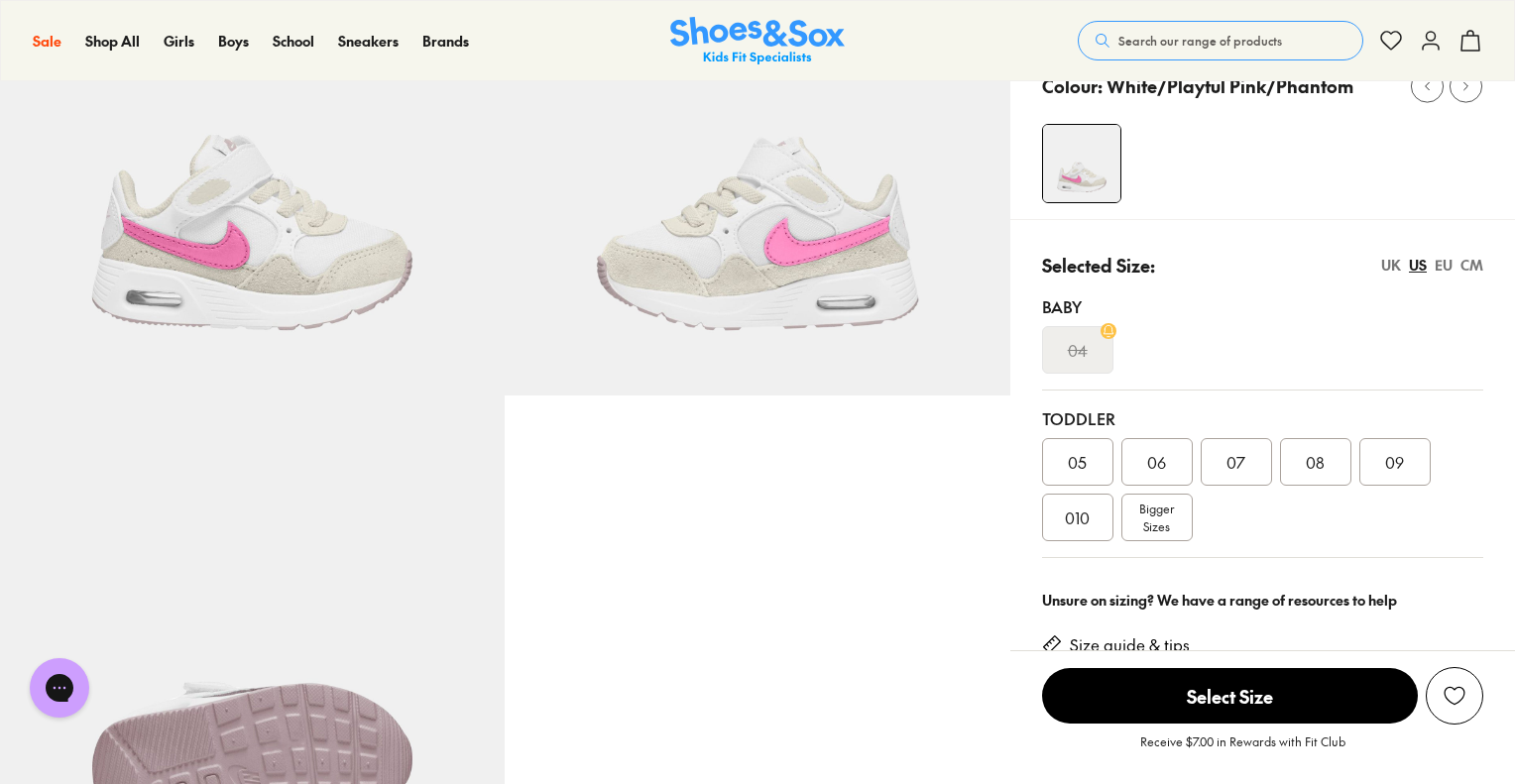 select on "*" 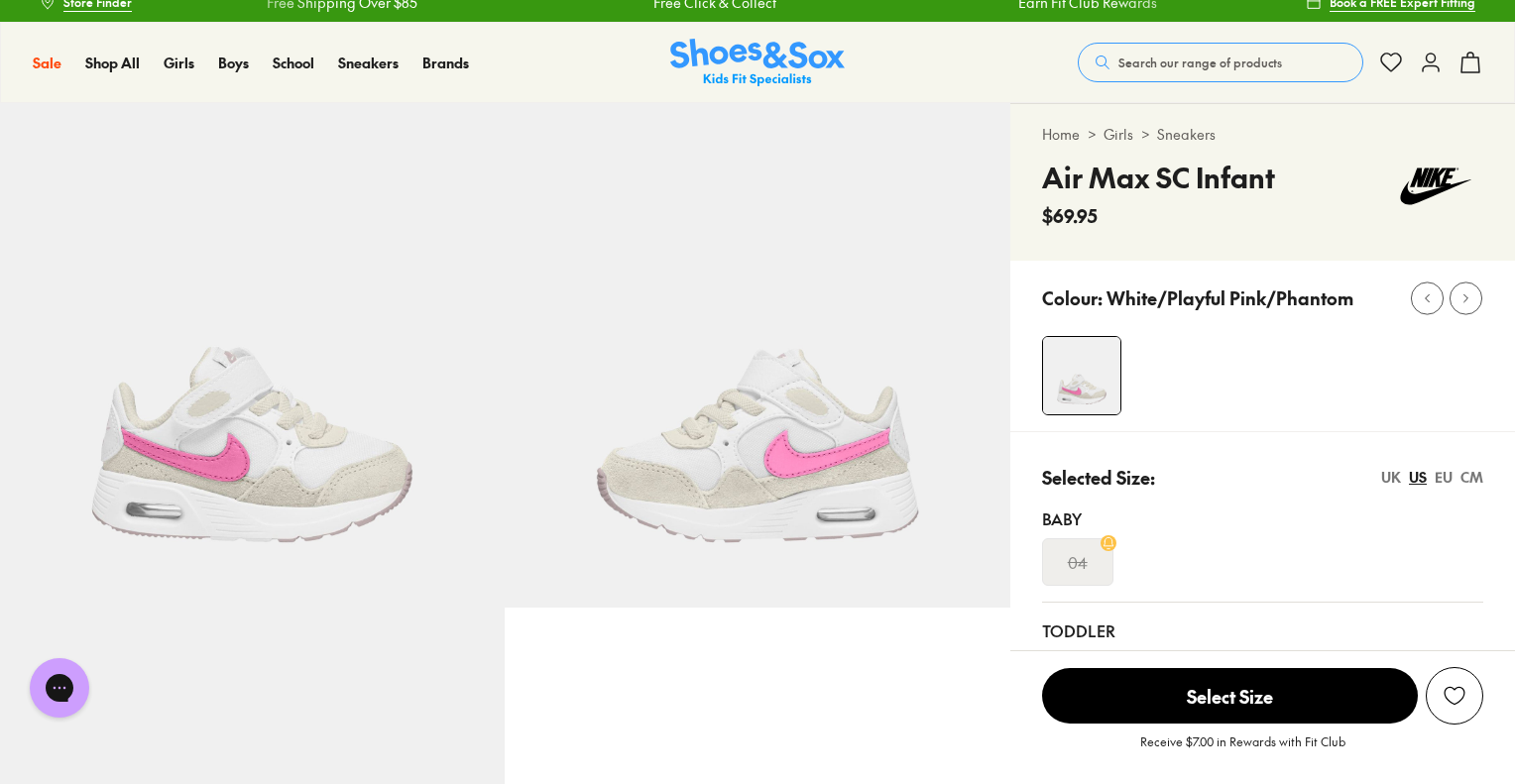 scroll, scrollTop: 0, scrollLeft: 0, axis: both 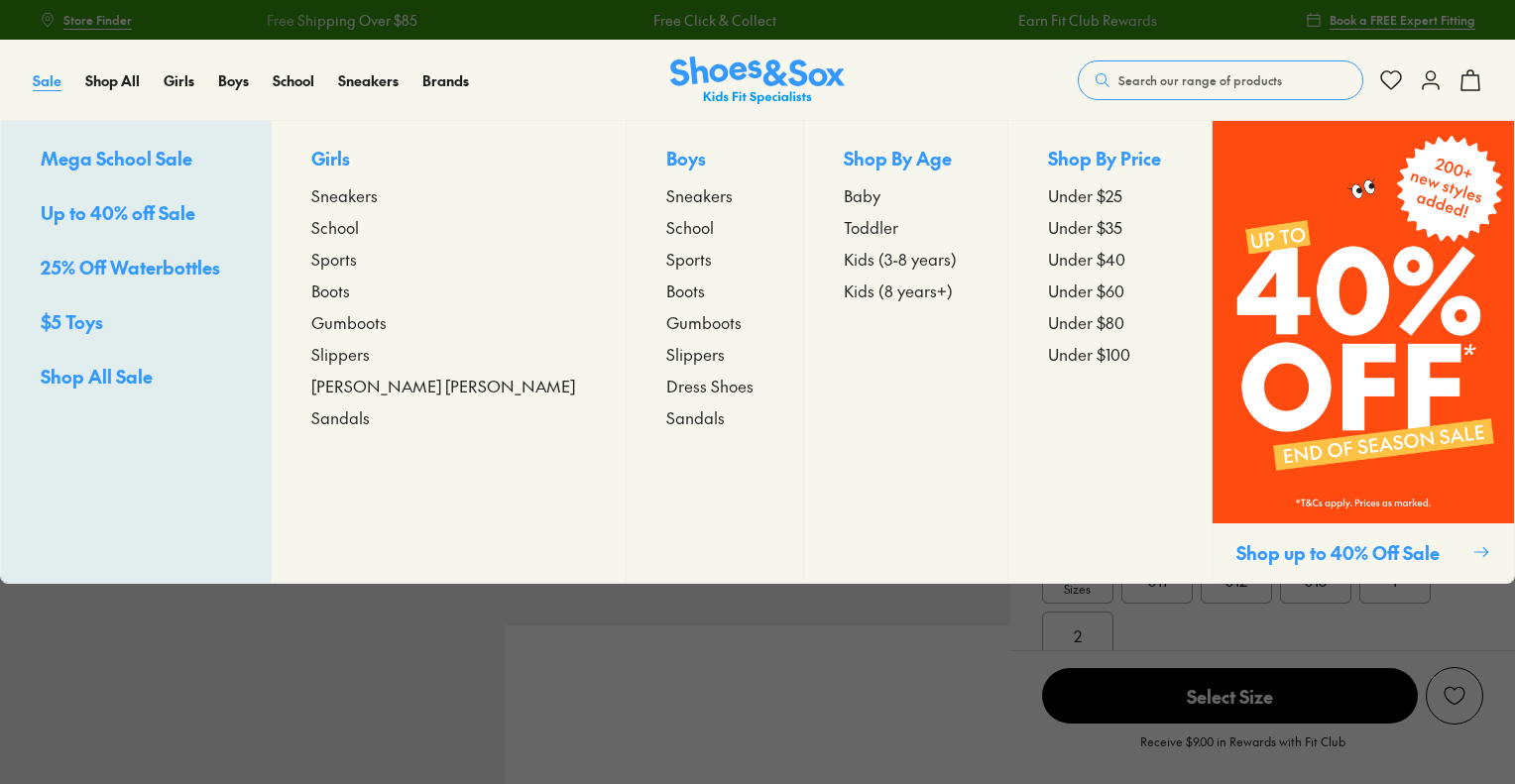 select on "*" 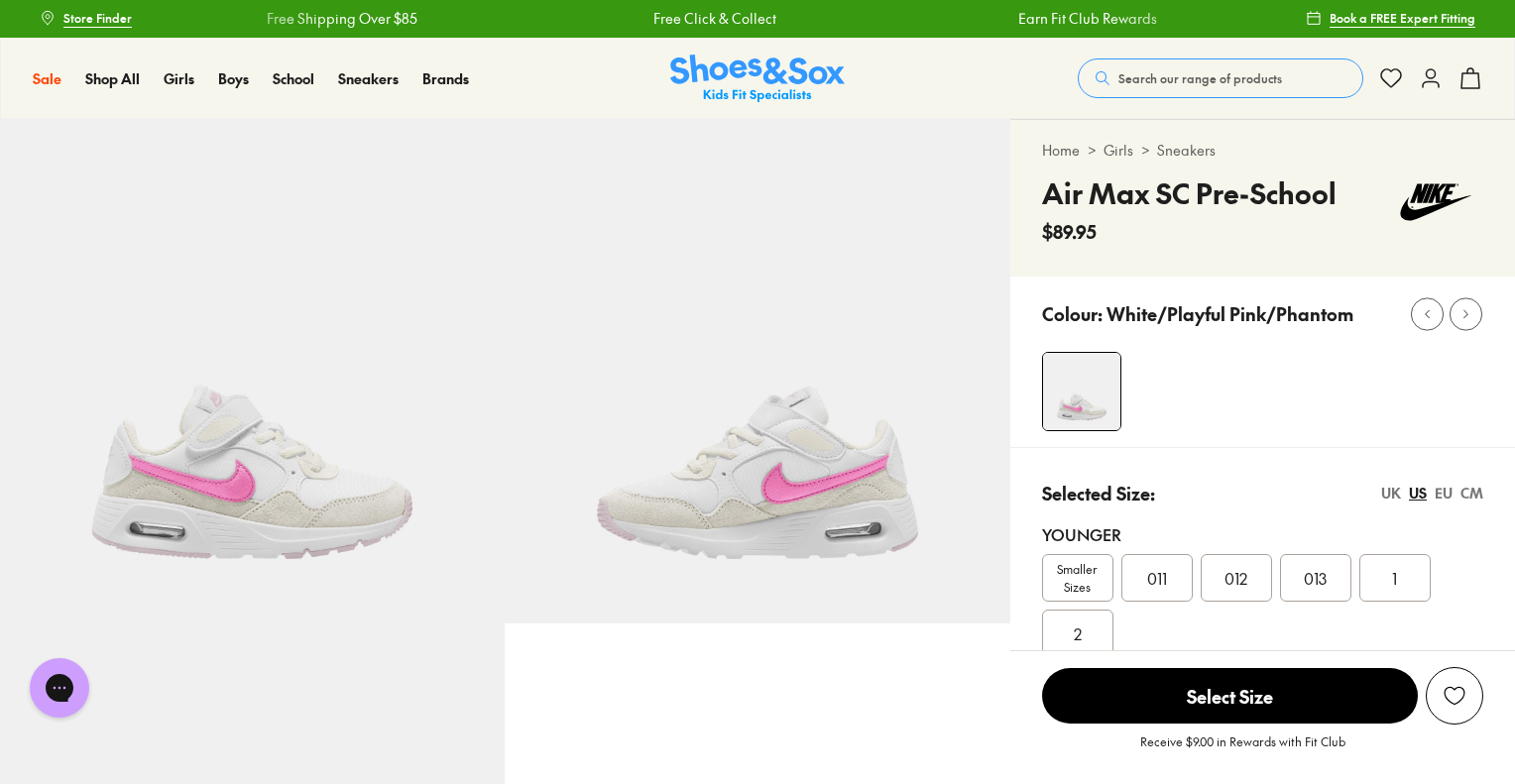 scroll, scrollTop: 8, scrollLeft: 0, axis: vertical 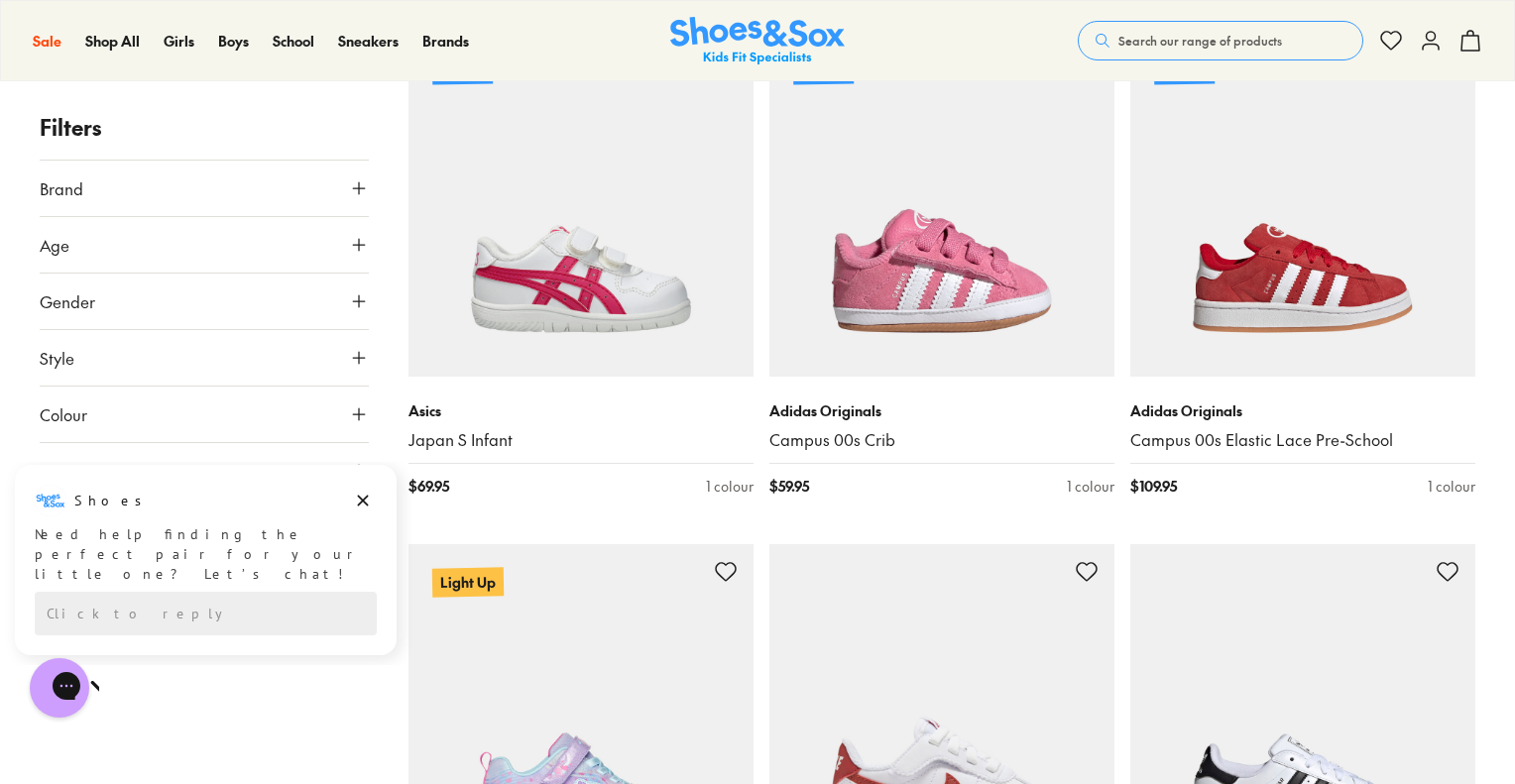 click 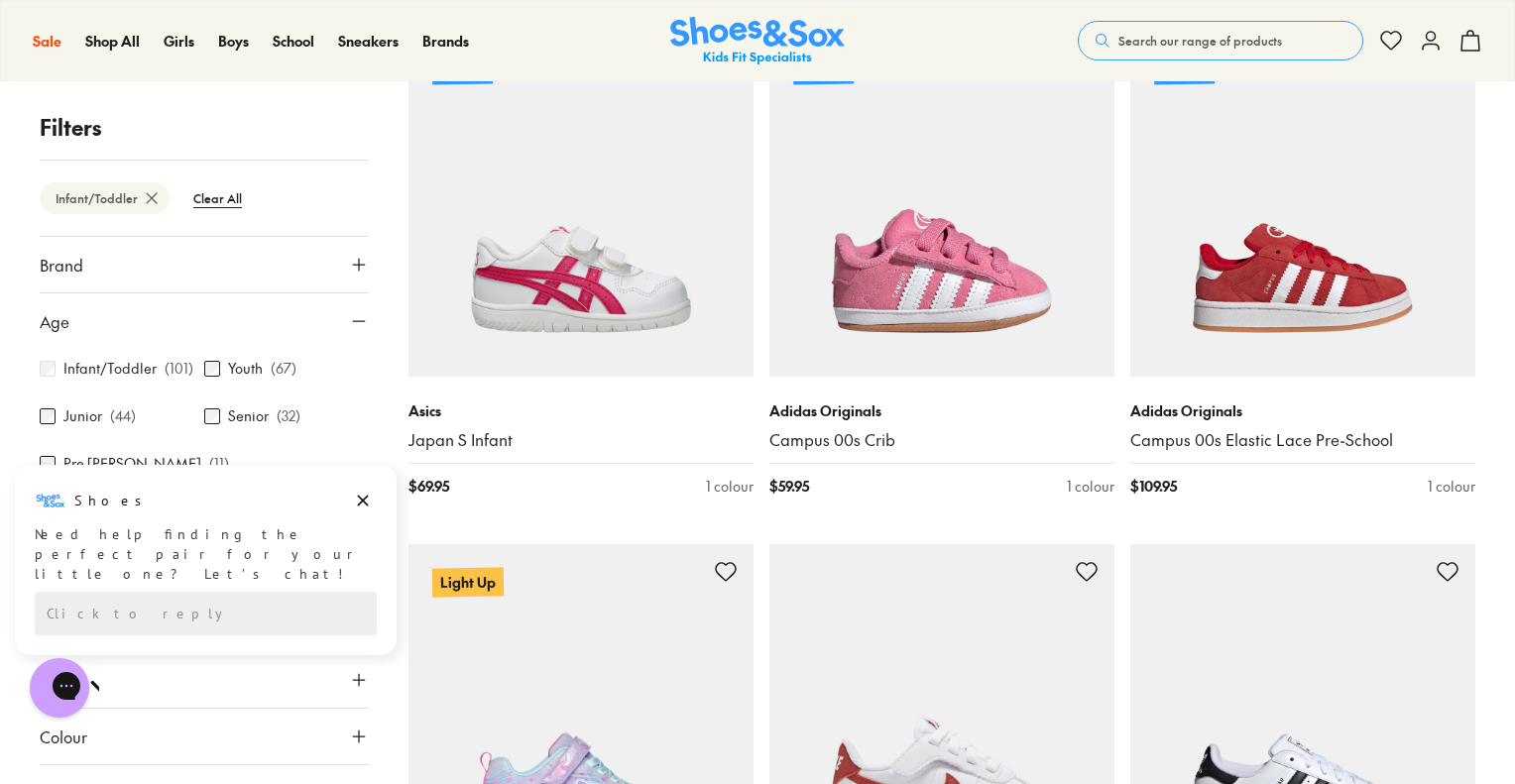 scroll, scrollTop: 0, scrollLeft: 0, axis: both 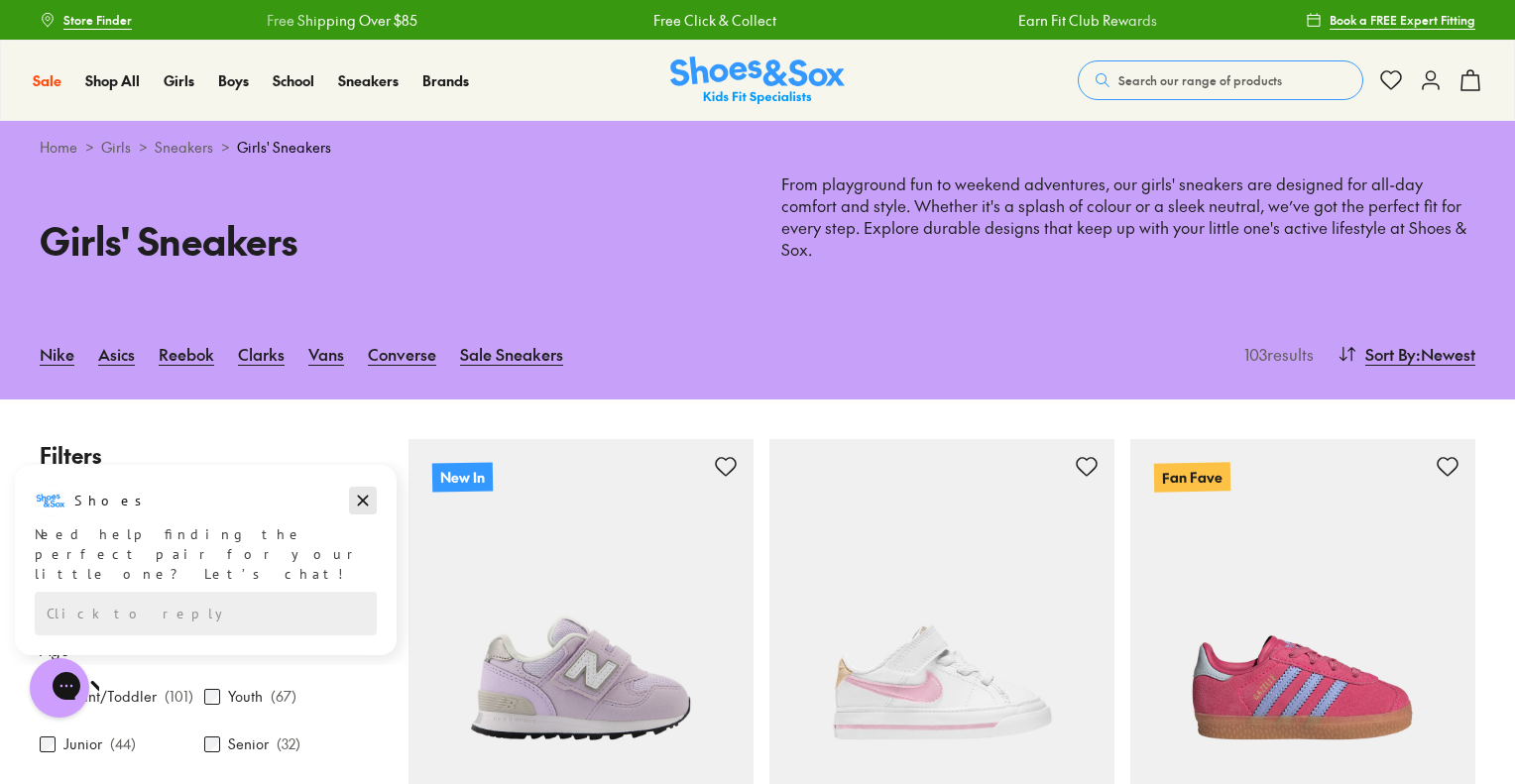 click 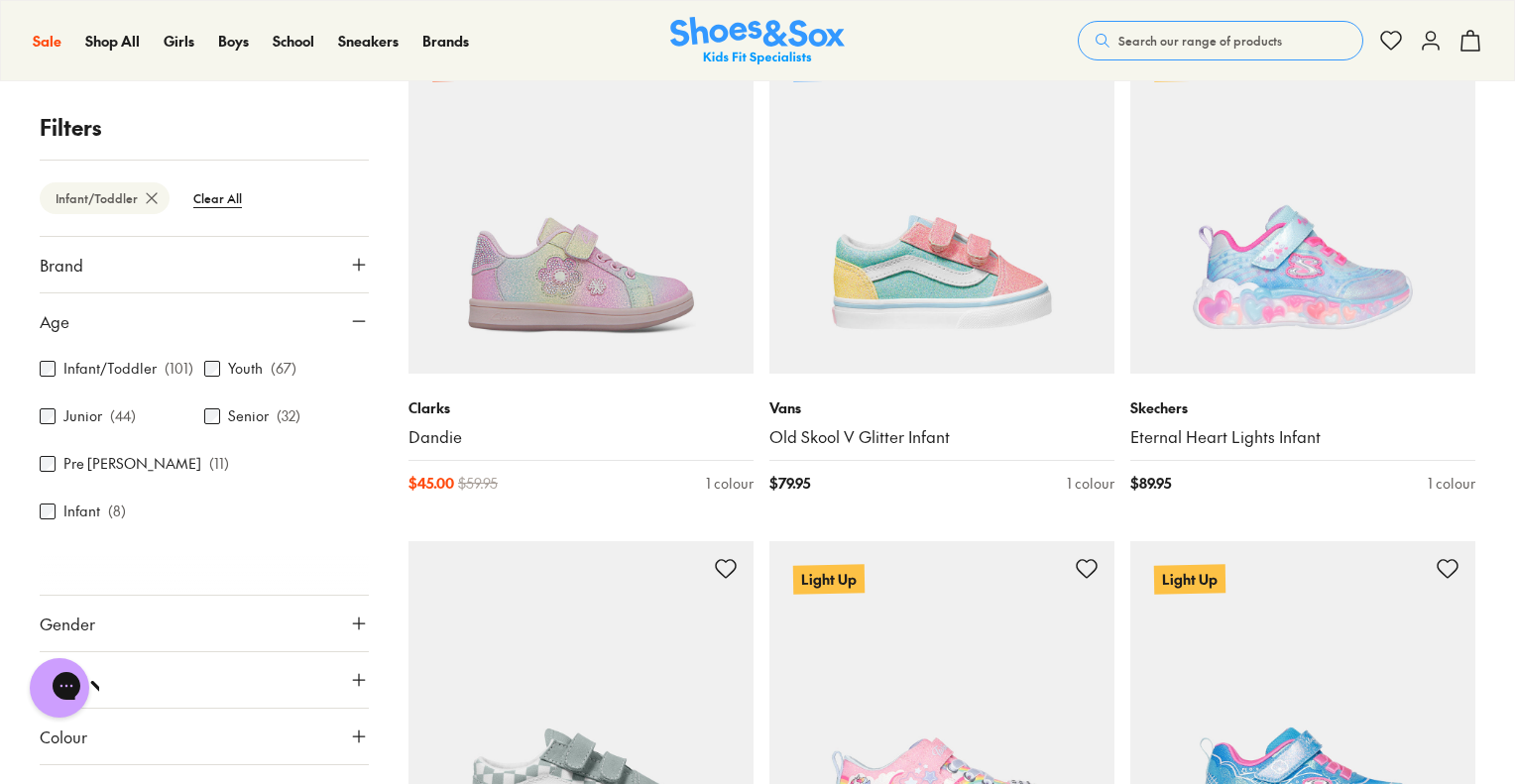 scroll, scrollTop: 4022, scrollLeft: 0, axis: vertical 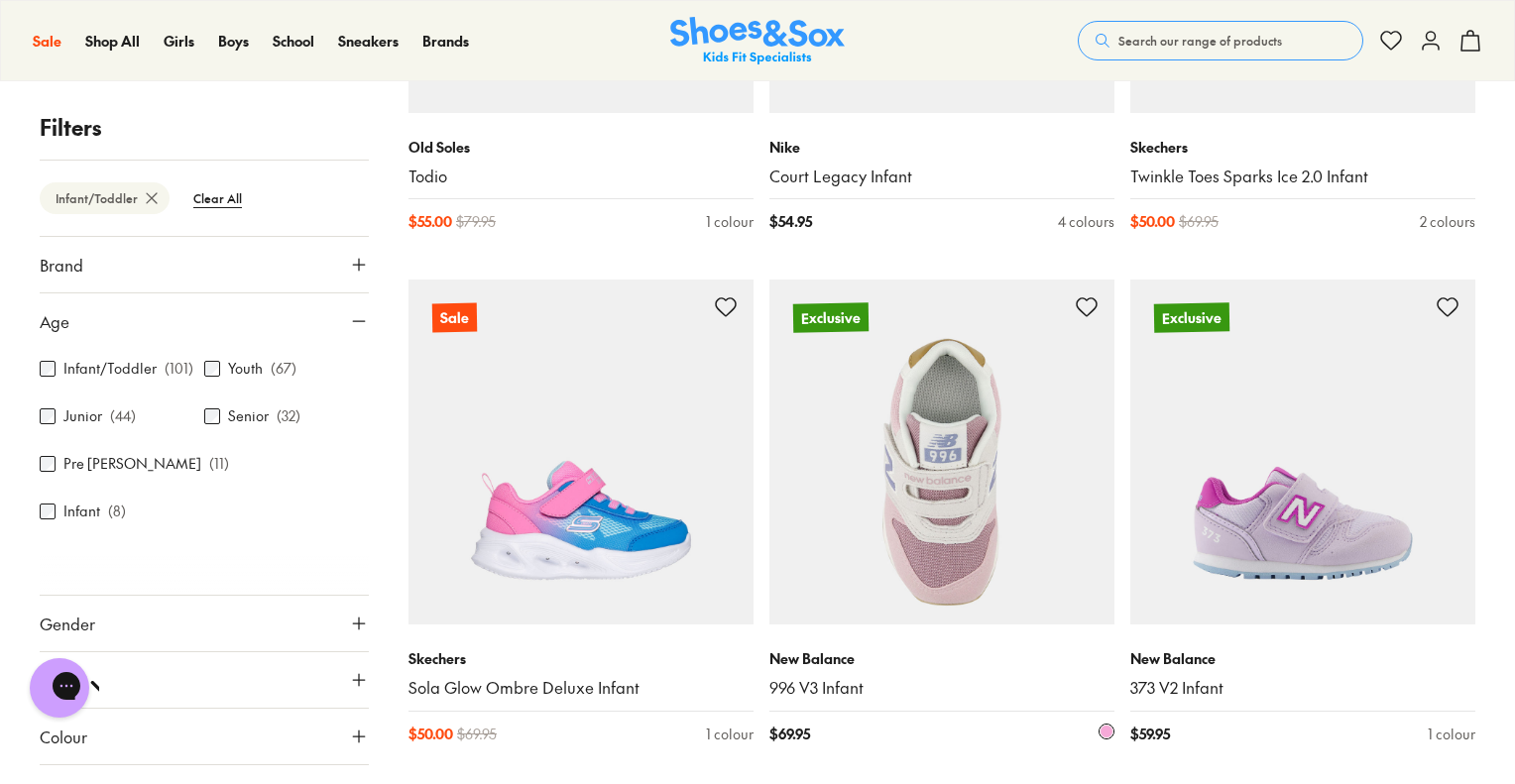 drag, startPoint x: 812, startPoint y: 539, endPoint x: 995, endPoint y: 658, distance: 218.2888 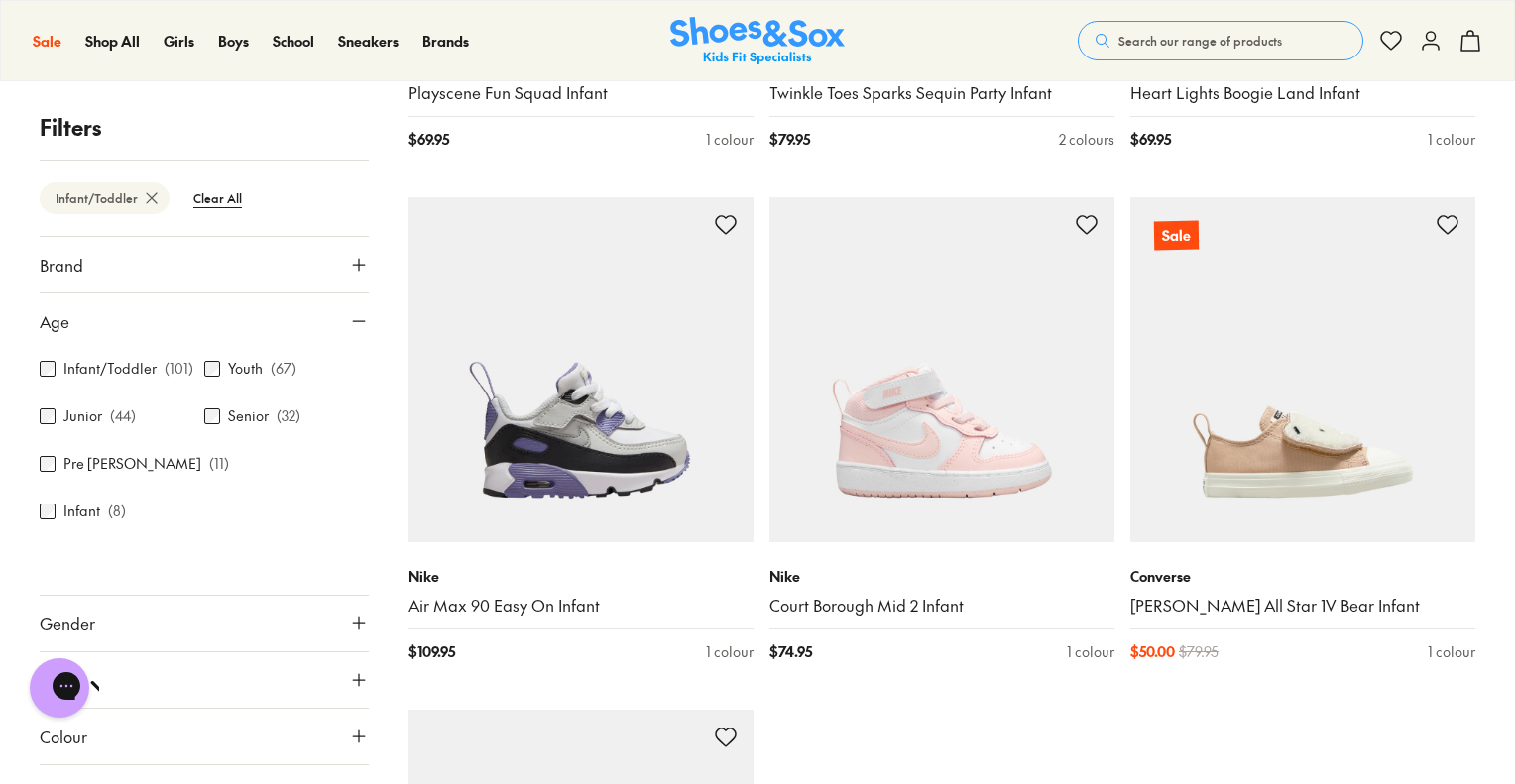 scroll, scrollTop: 10533, scrollLeft: 0, axis: vertical 